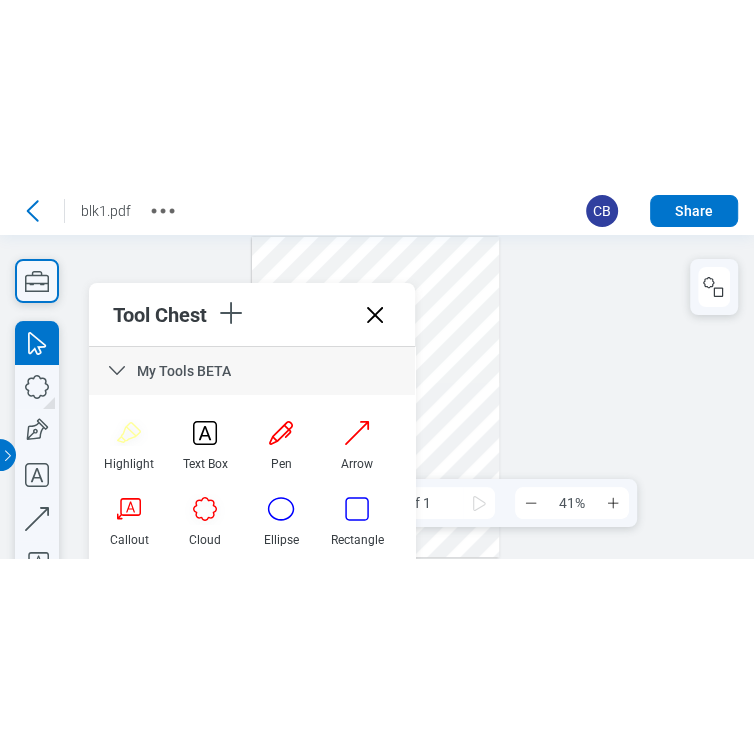 scroll, scrollTop: 0, scrollLeft: 0, axis: both 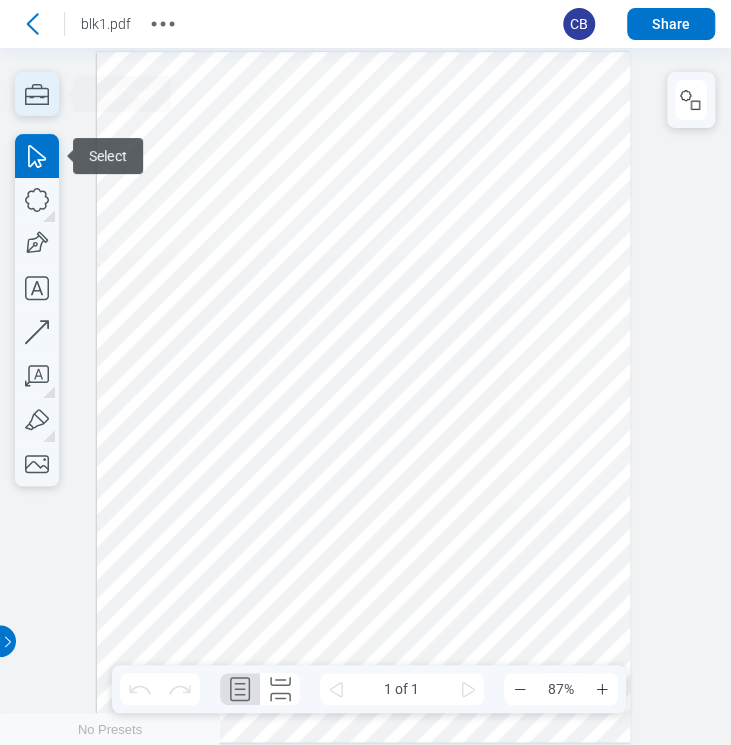 click 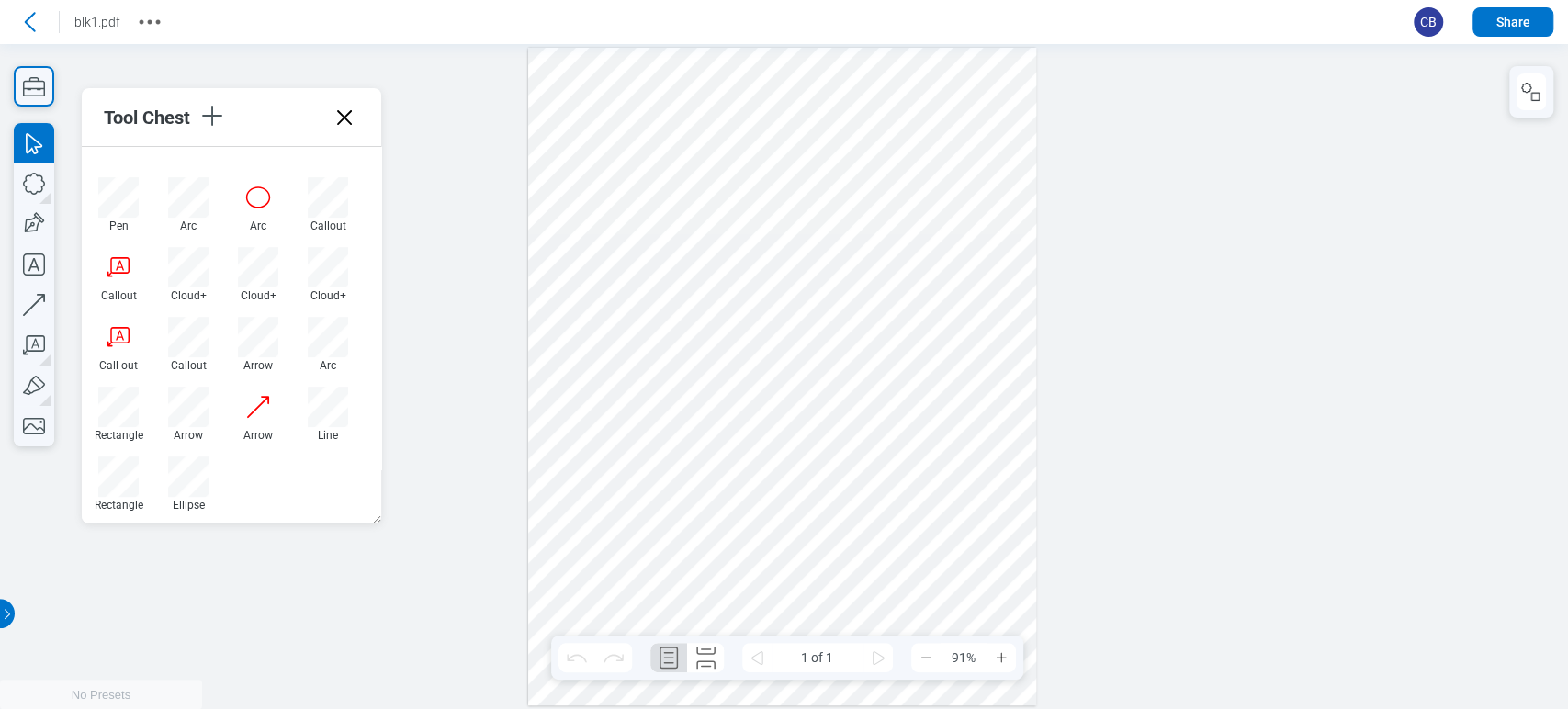 scroll, scrollTop: 478, scrollLeft: 0, axis: vertical 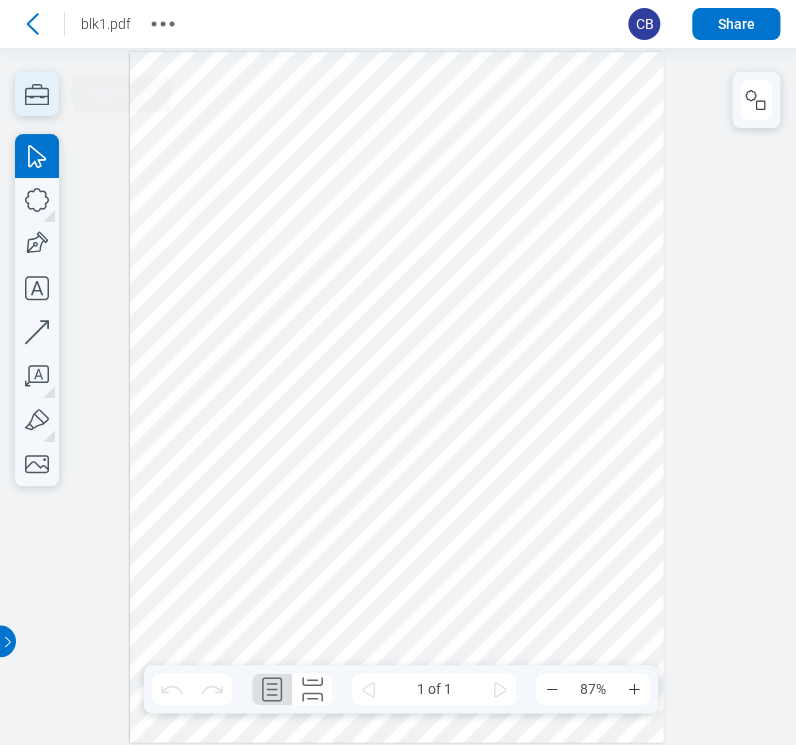 click 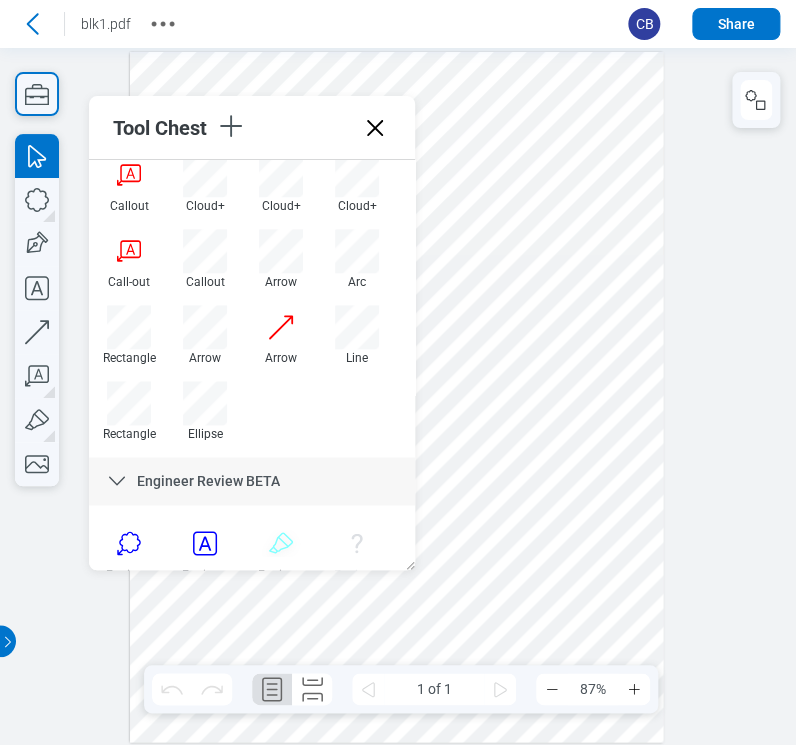 scroll, scrollTop: 555, scrollLeft: 0, axis: vertical 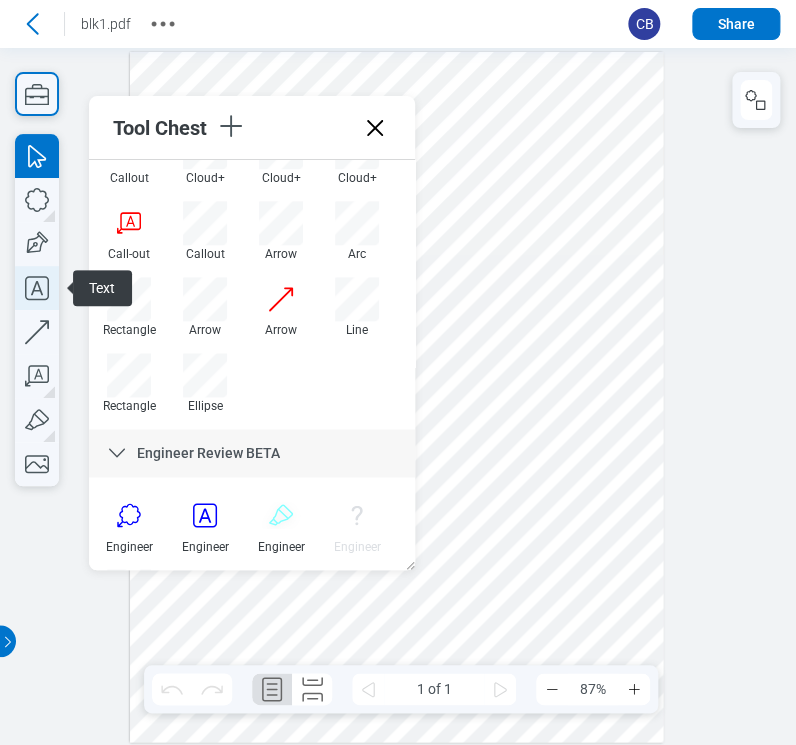 click 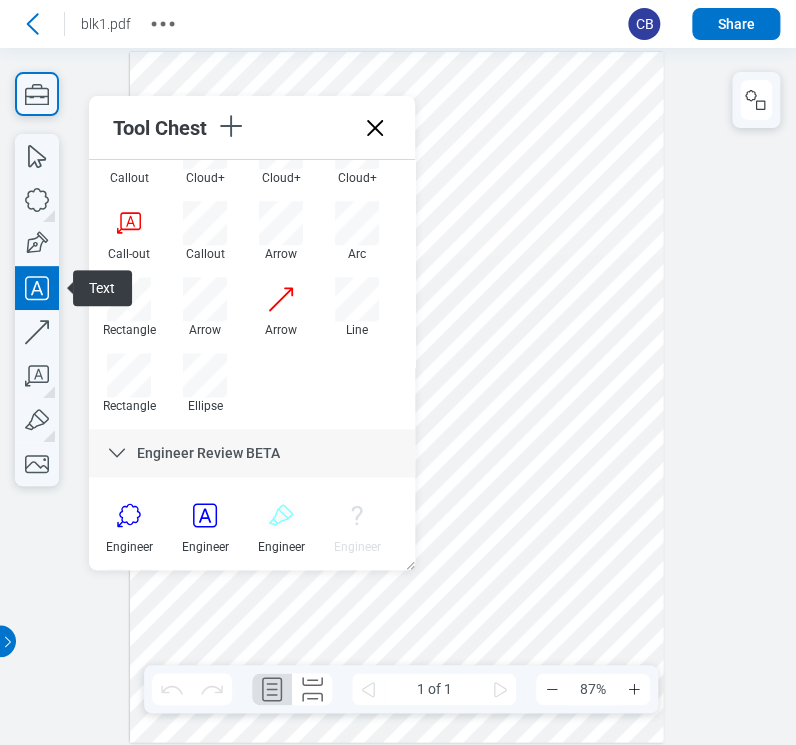 click at bounding box center [396, 397] 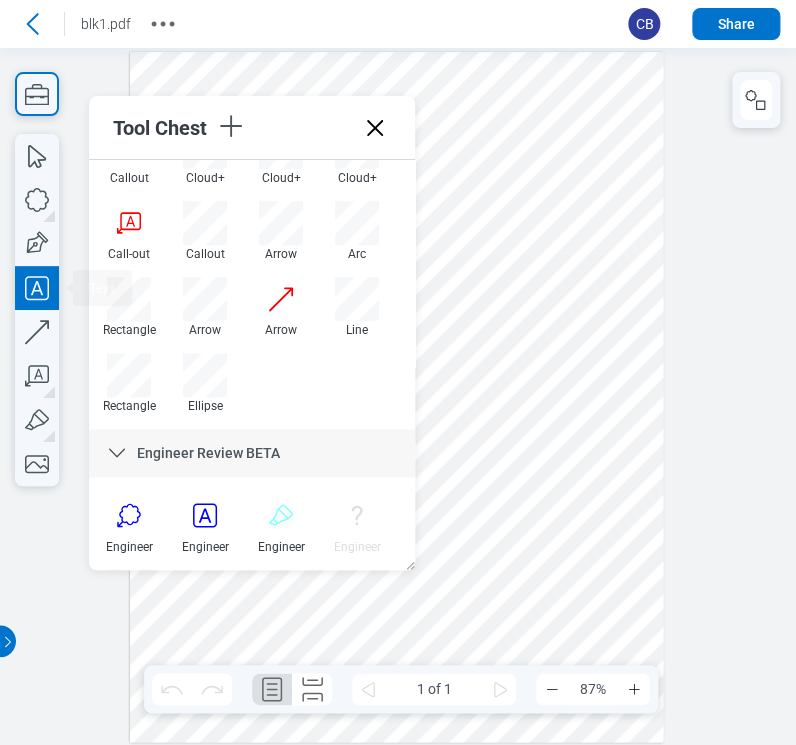 type 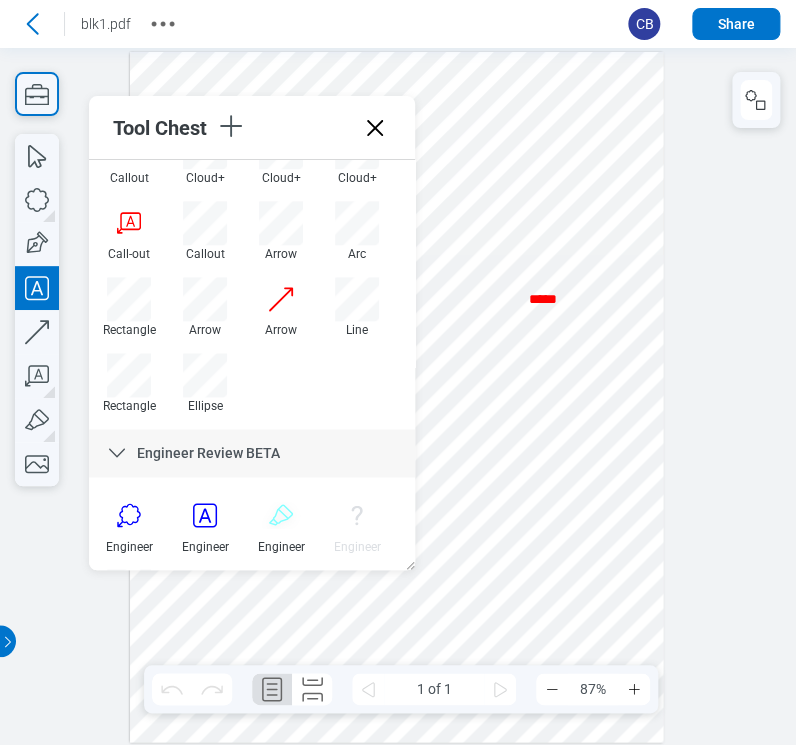 click at bounding box center [396, 397] 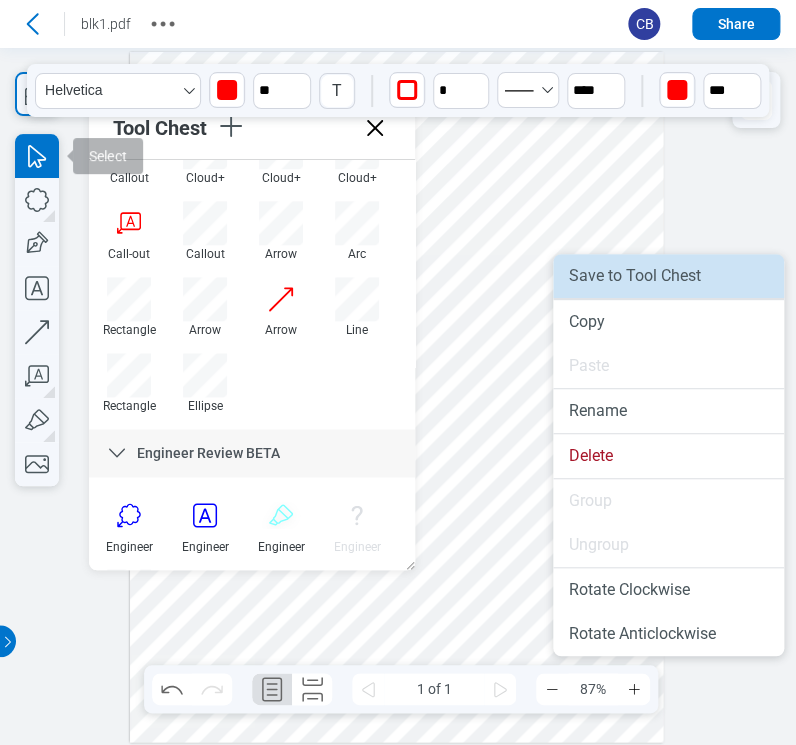 click on "Save to Tool Chest" at bounding box center (668, 276) 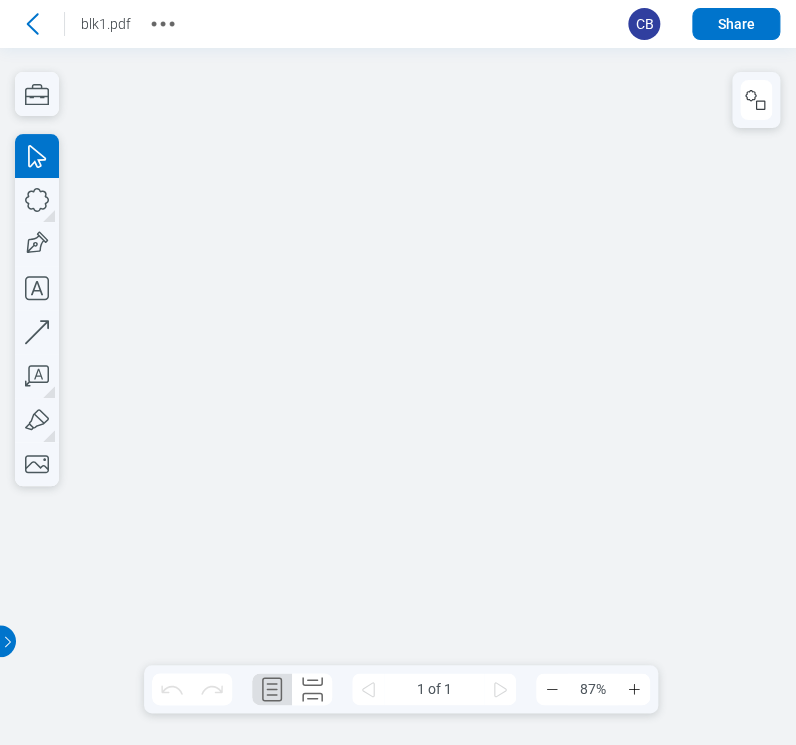 scroll, scrollTop: 0, scrollLeft: 0, axis: both 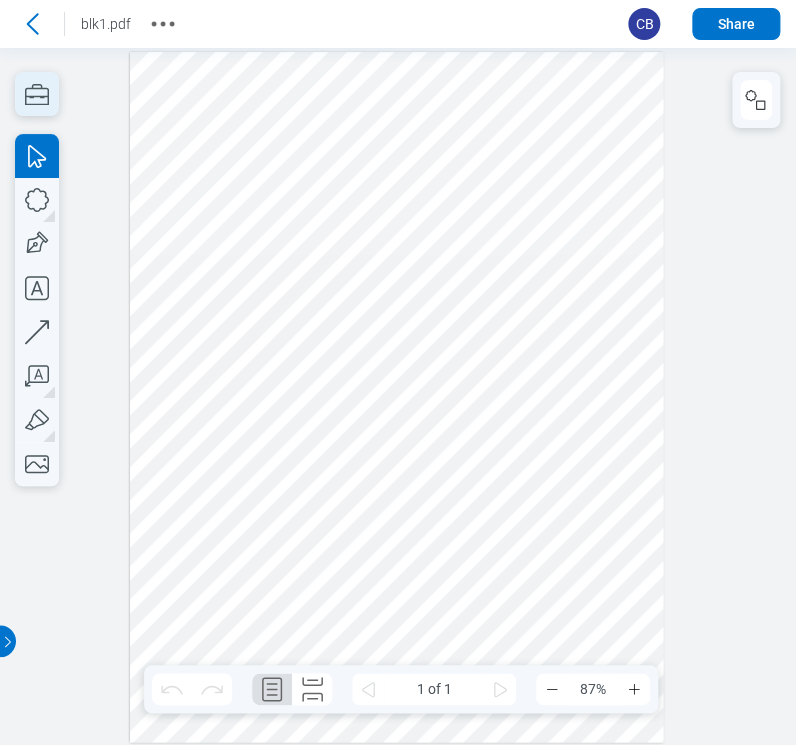 click 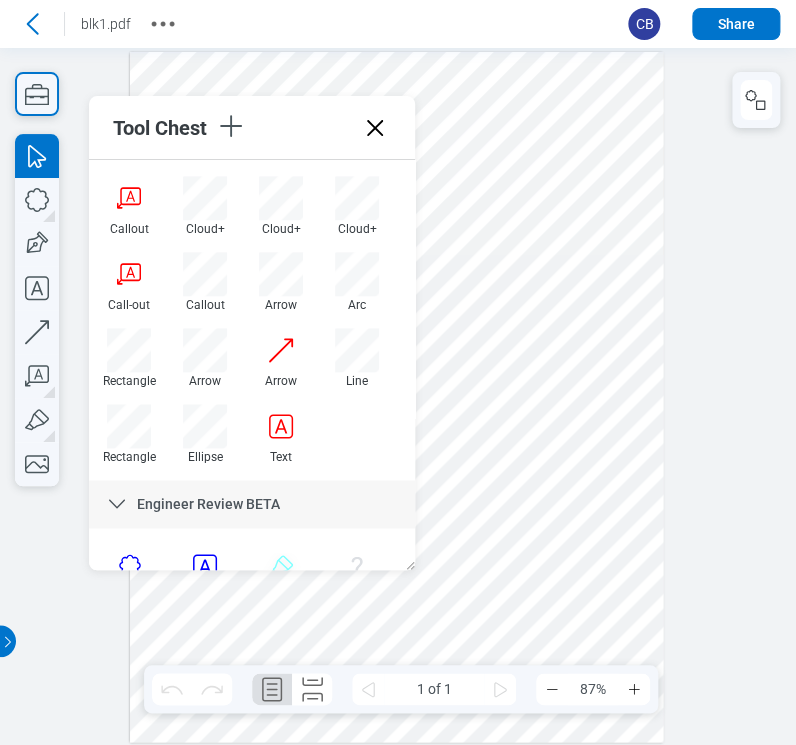 scroll, scrollTop: 555, scrollLeft: 0, axis: vertical 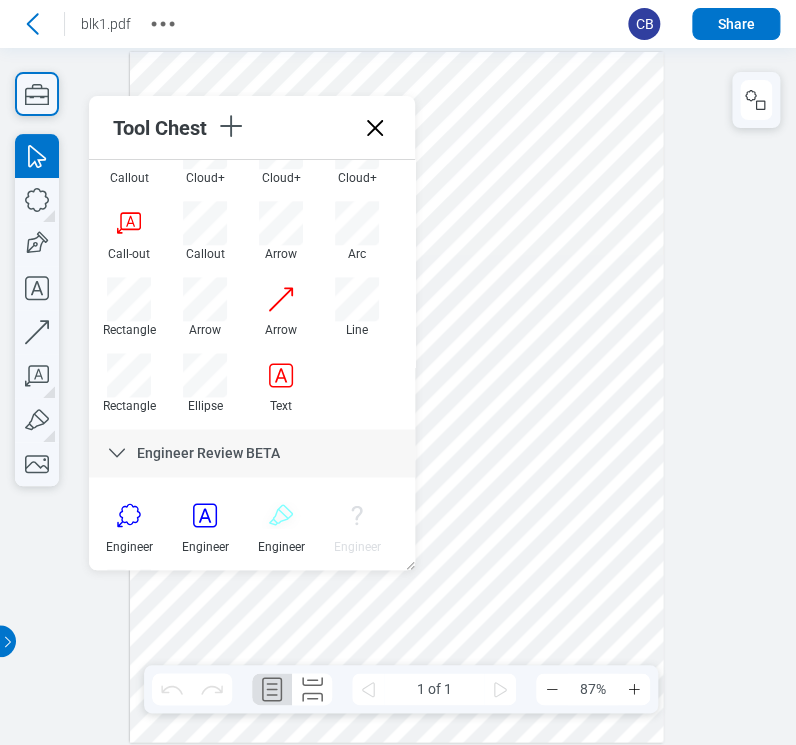 type 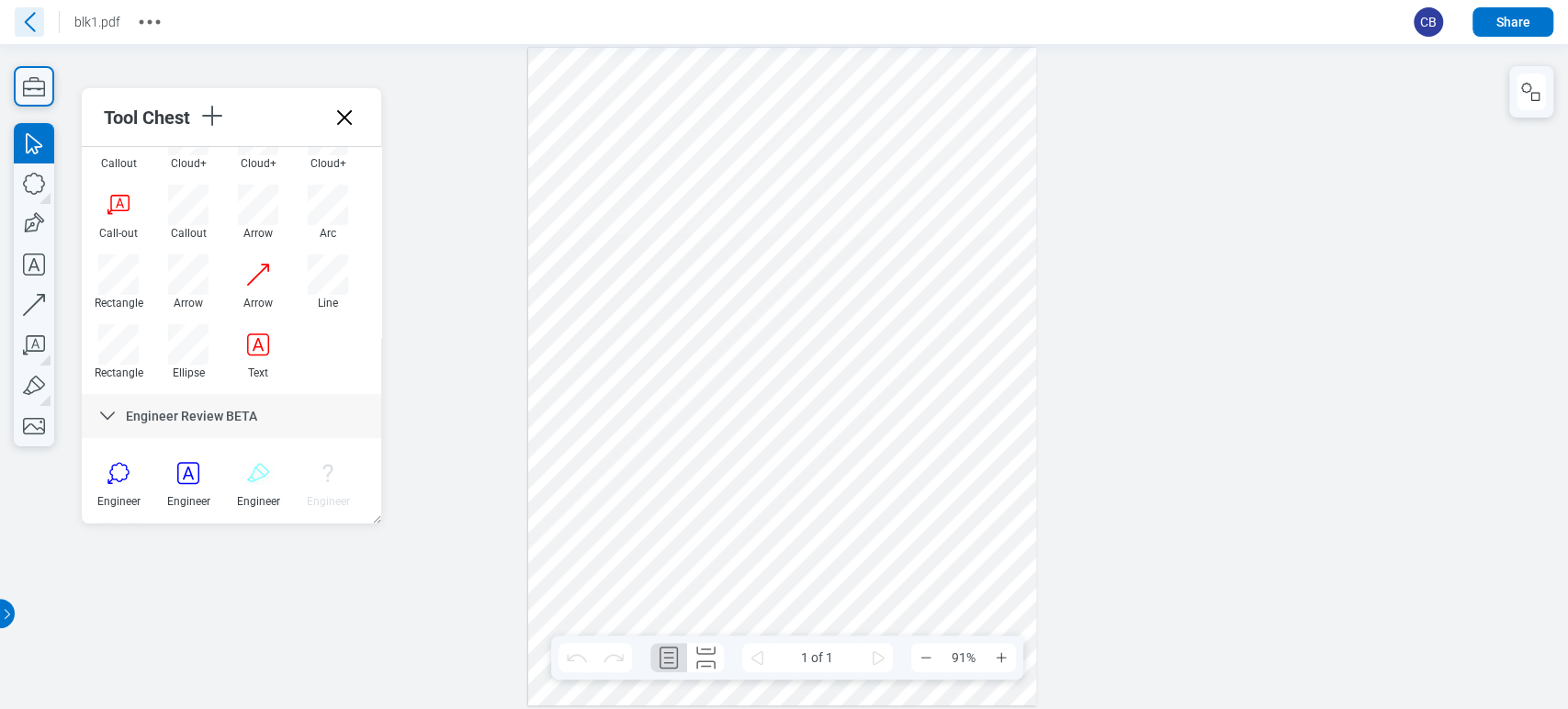 click 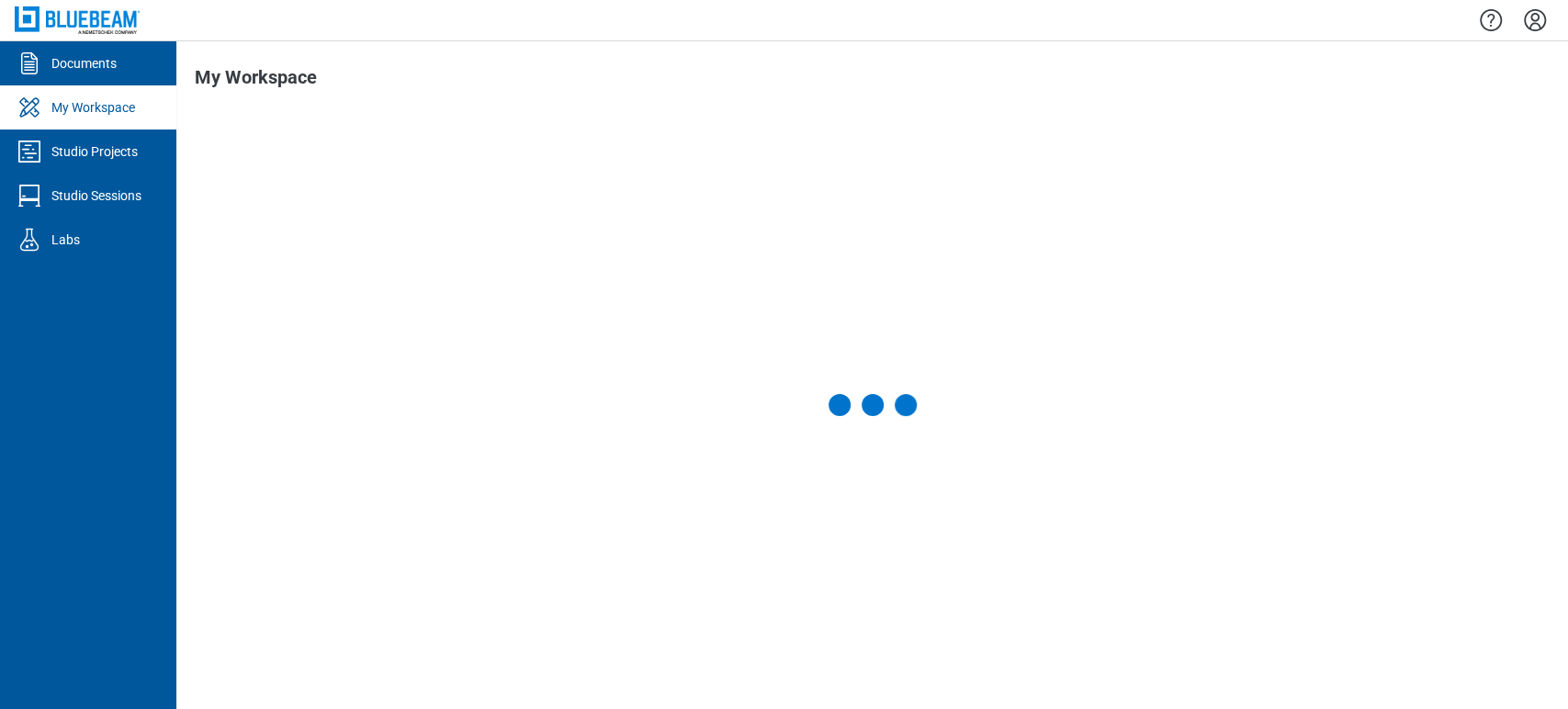 drag, startPoint x: 1529, startPoint y: 12, endPoint x: 1525, endPoint y: 25, distance: 13.60147 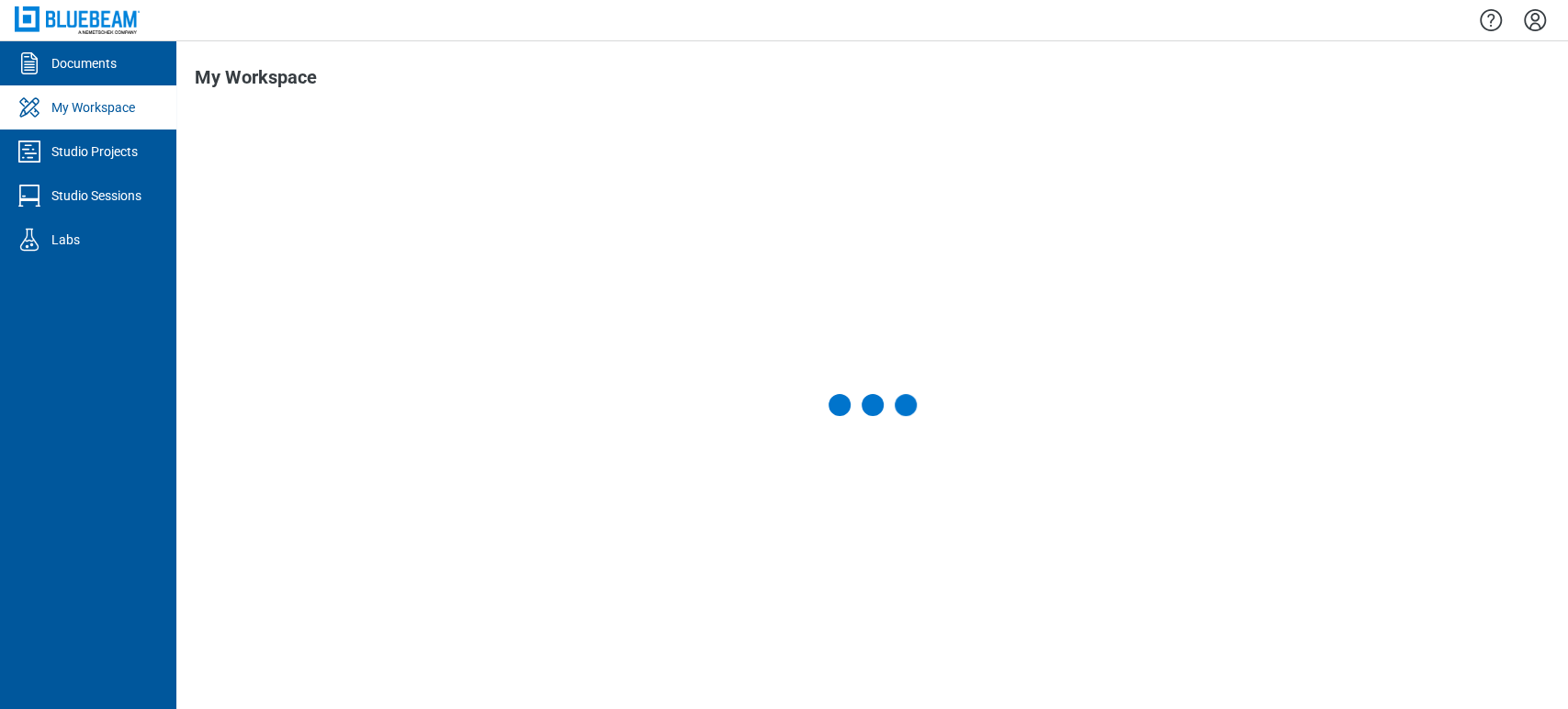 click 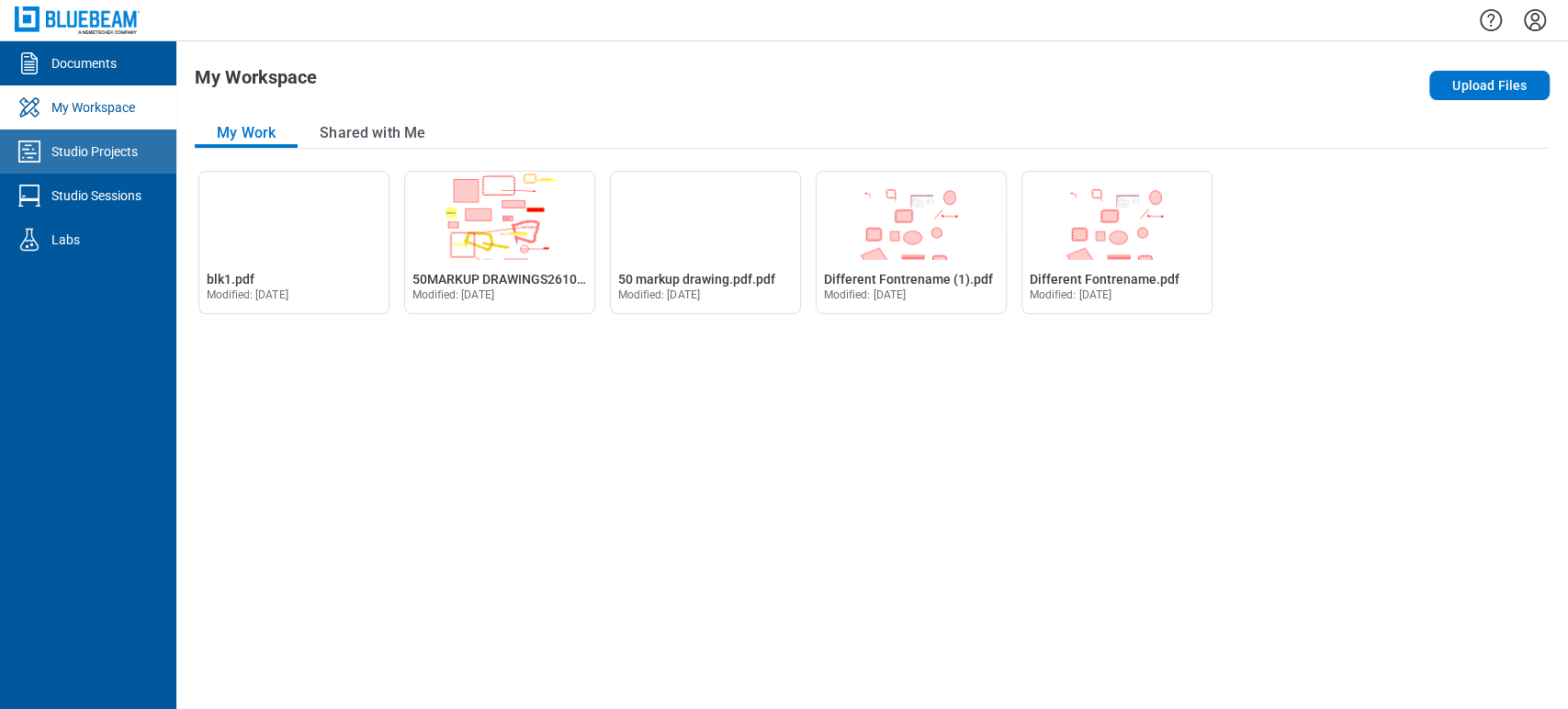 click on "Studio Projects" at bounding box center [95, 152] 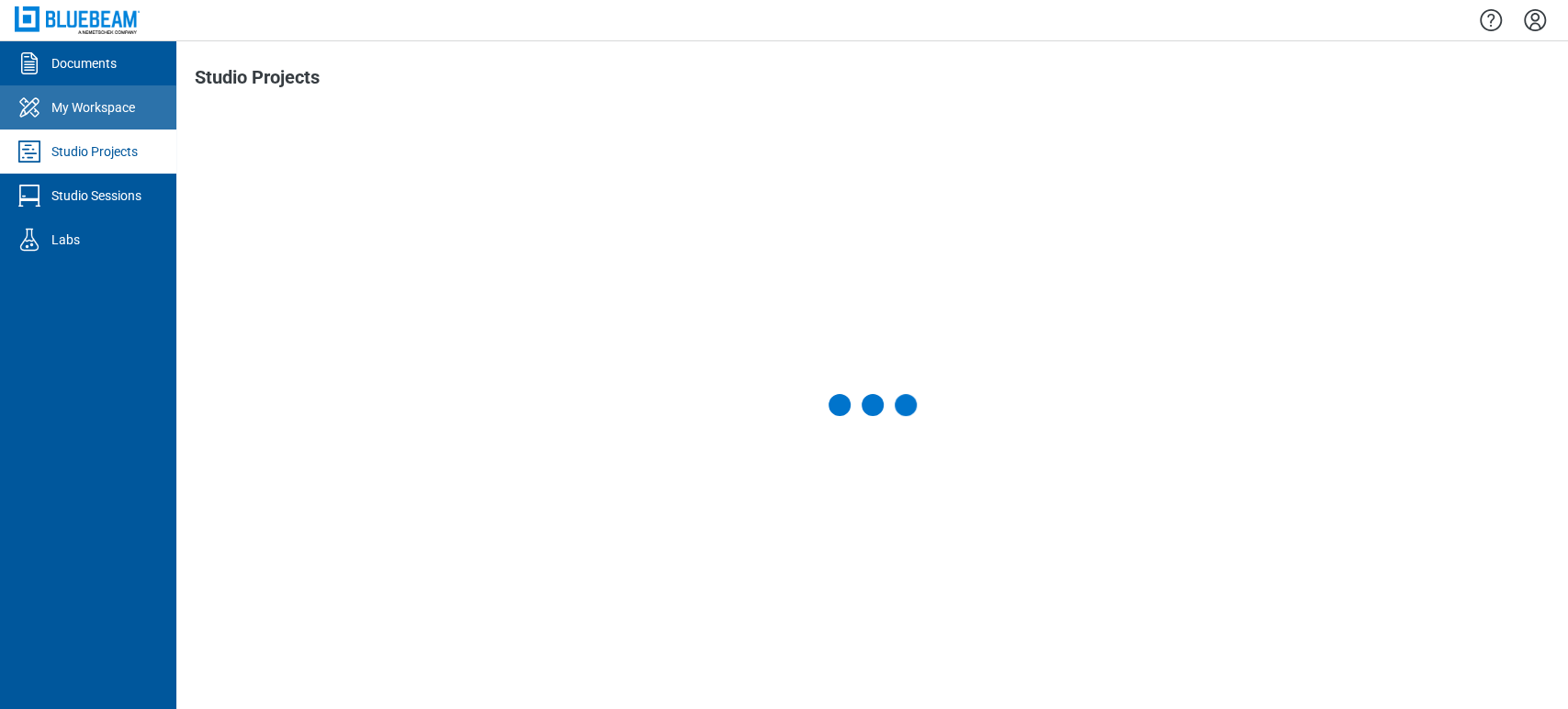 click on "My Workspace" at bounding box center [88, 107] 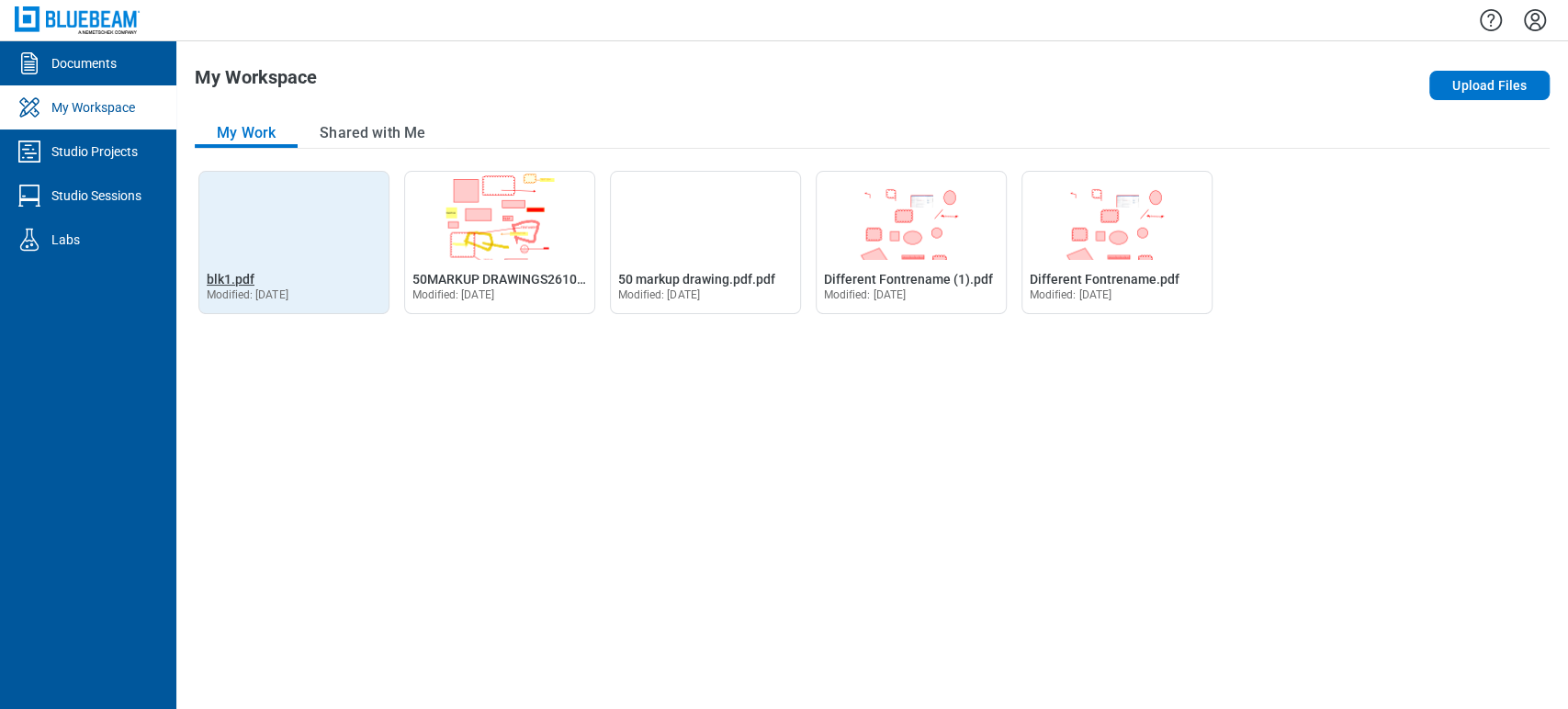click on "blk1.pdf" at bounding box center (231, 279) 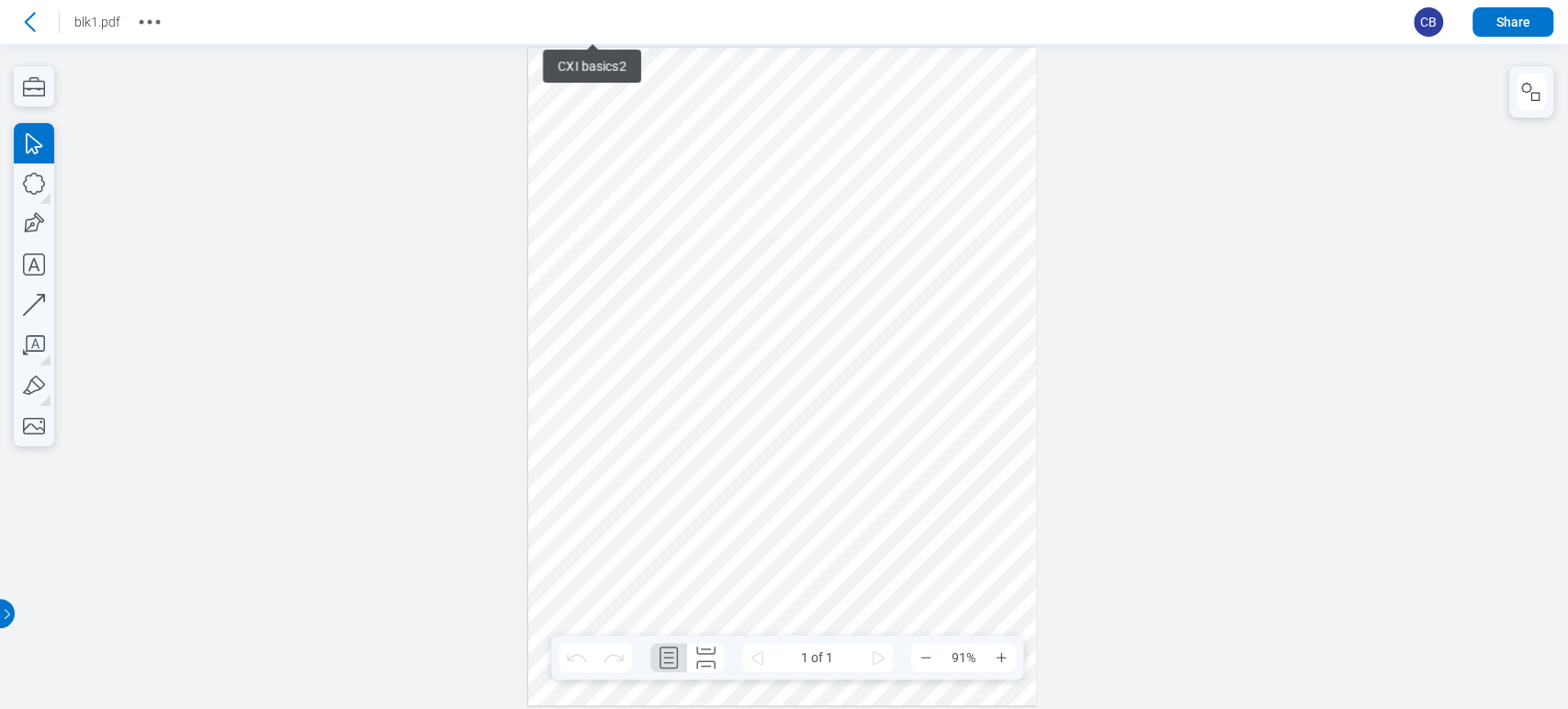 scroll, scrollTop: 0, scrollLeft: 0, axis: both 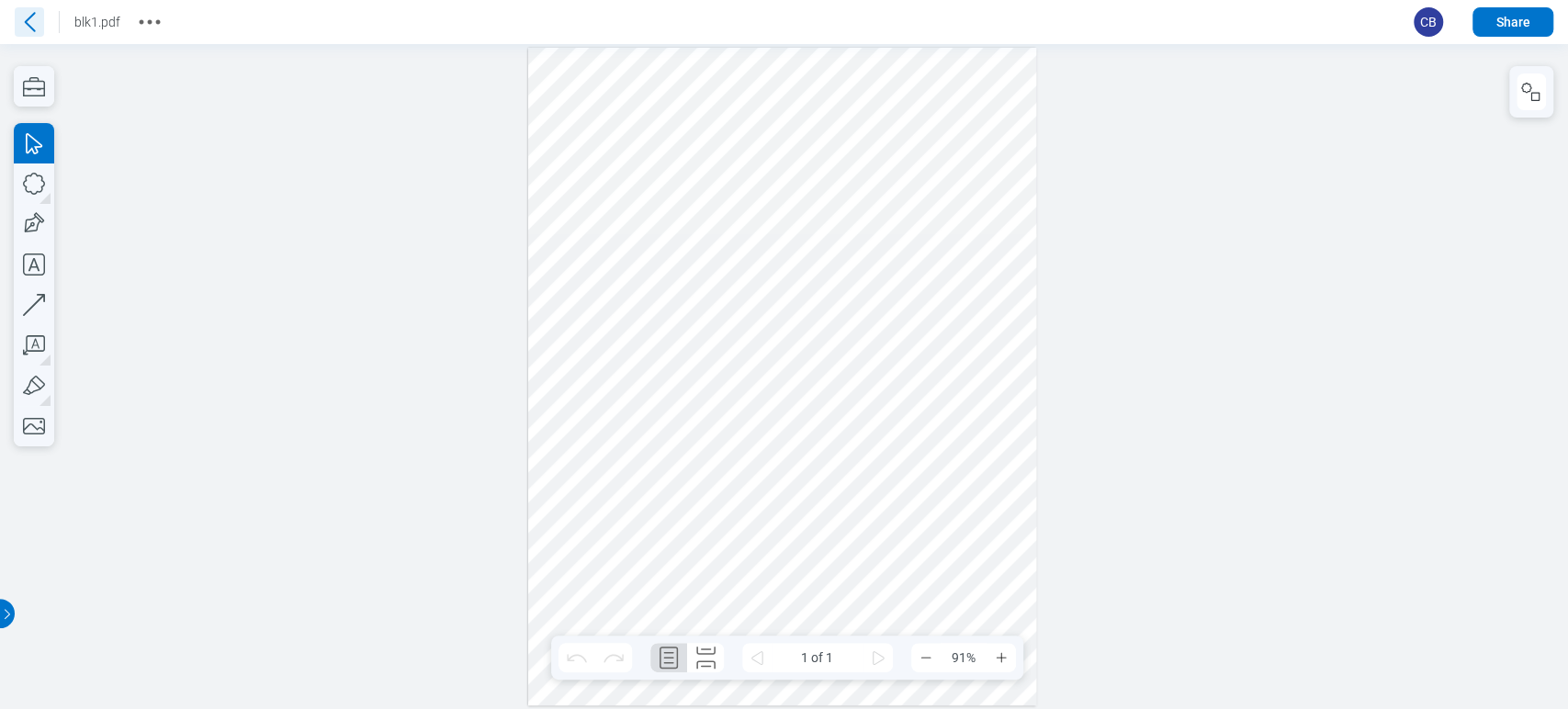 click 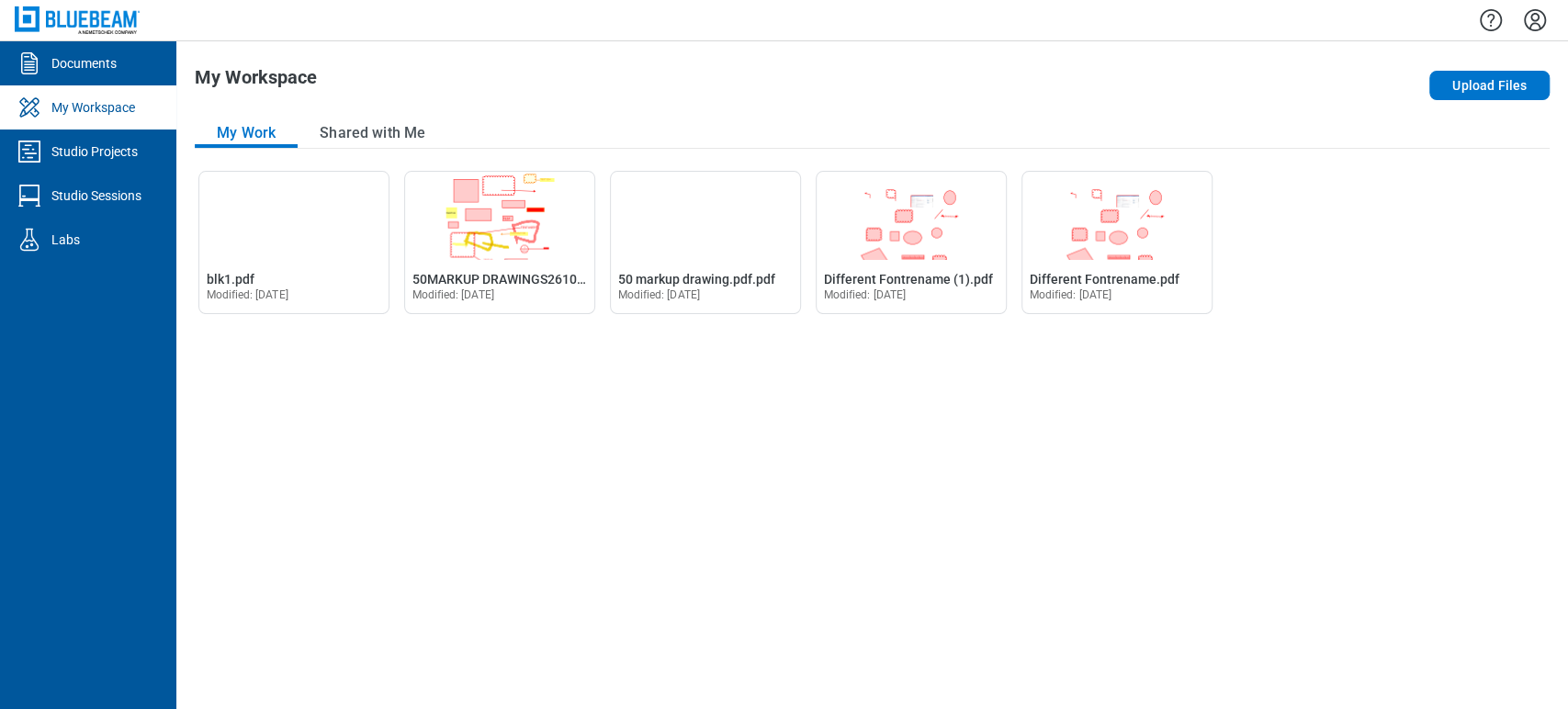 click 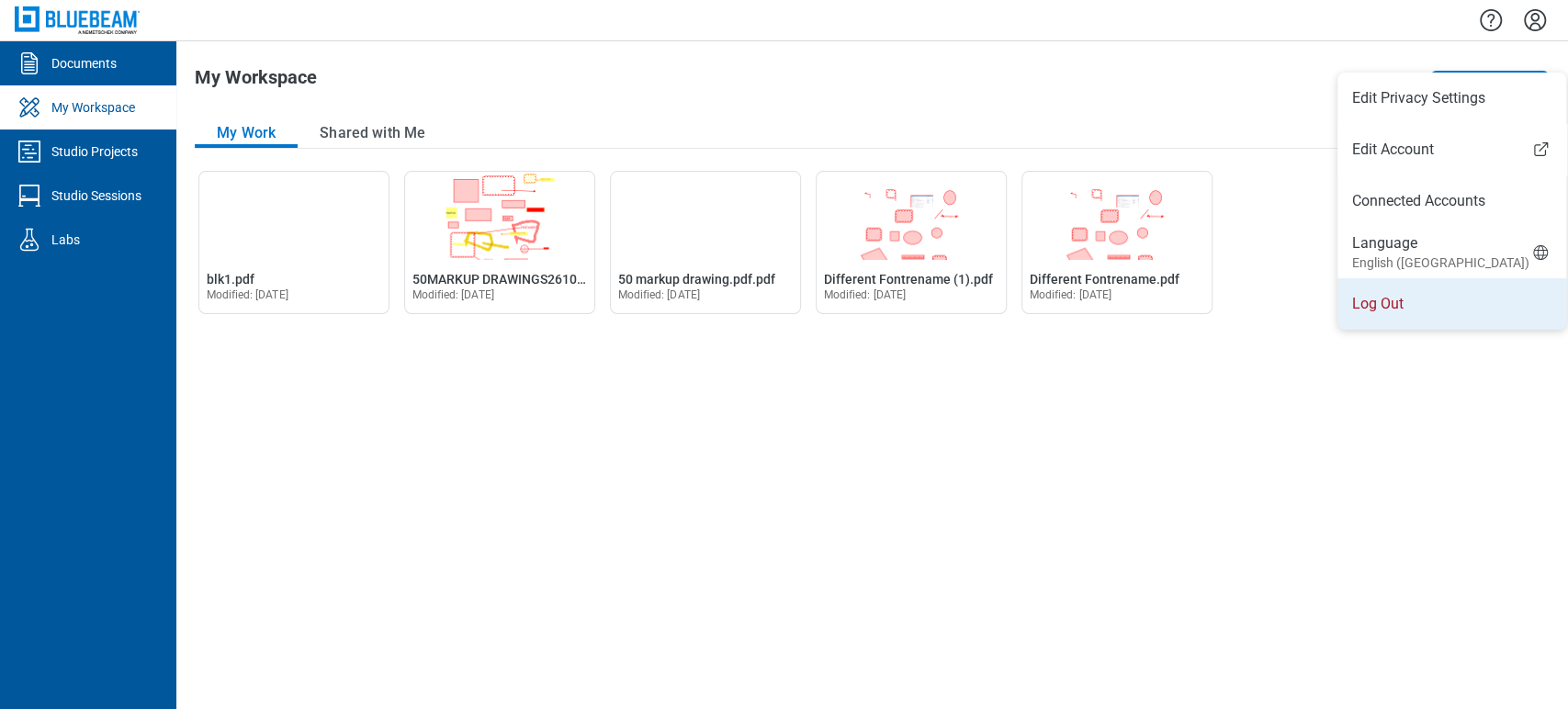 click on "Log Out" at bounding box center (1451, 304) 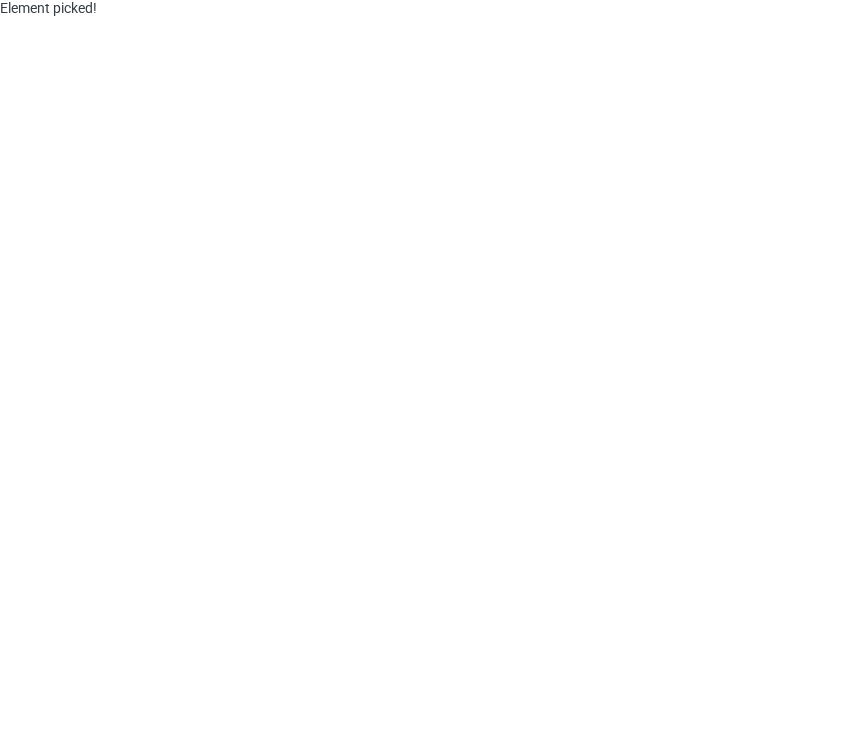 scroll, scrollTop: 0, scrollLeft: 0, axis: both 